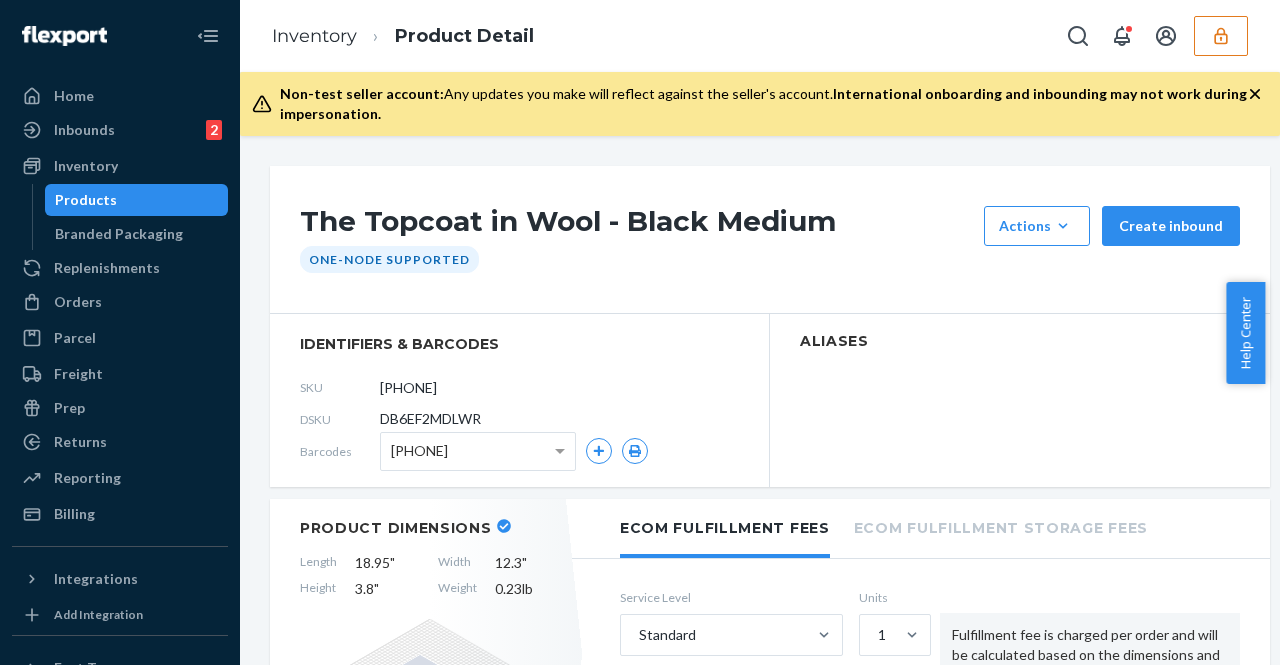 scroll, scrollTop: 0, scrollLeft: 0, axis: both 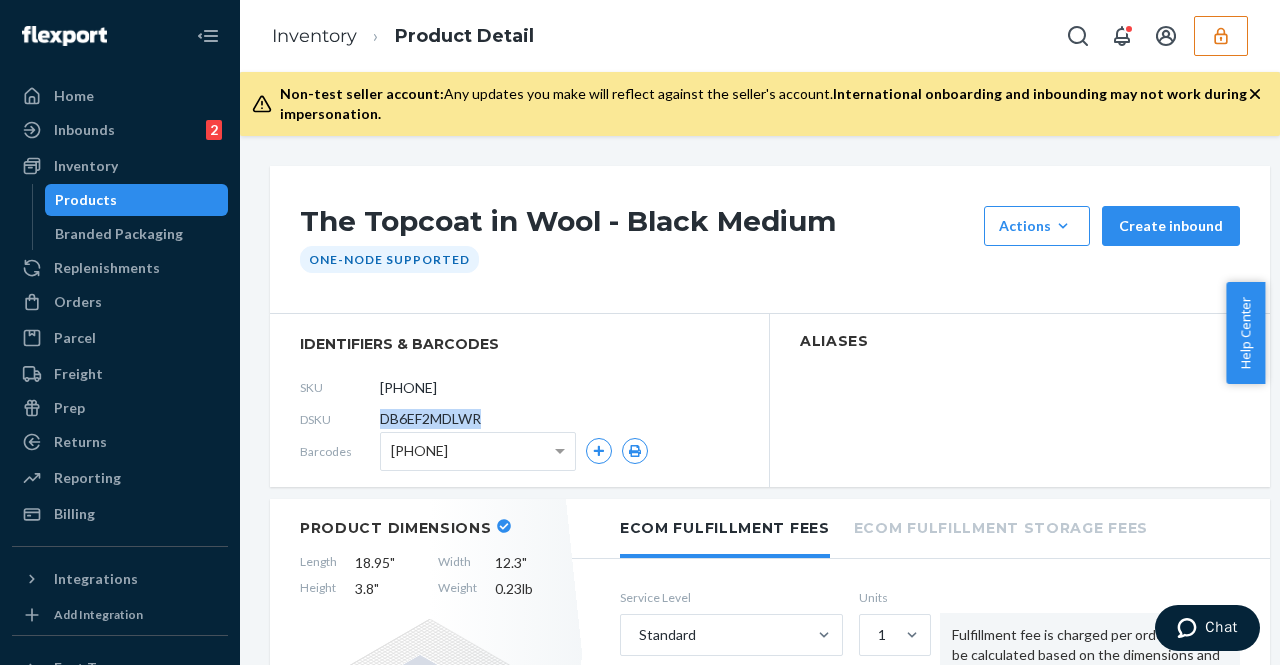 click at bounding box center (1221, 36) 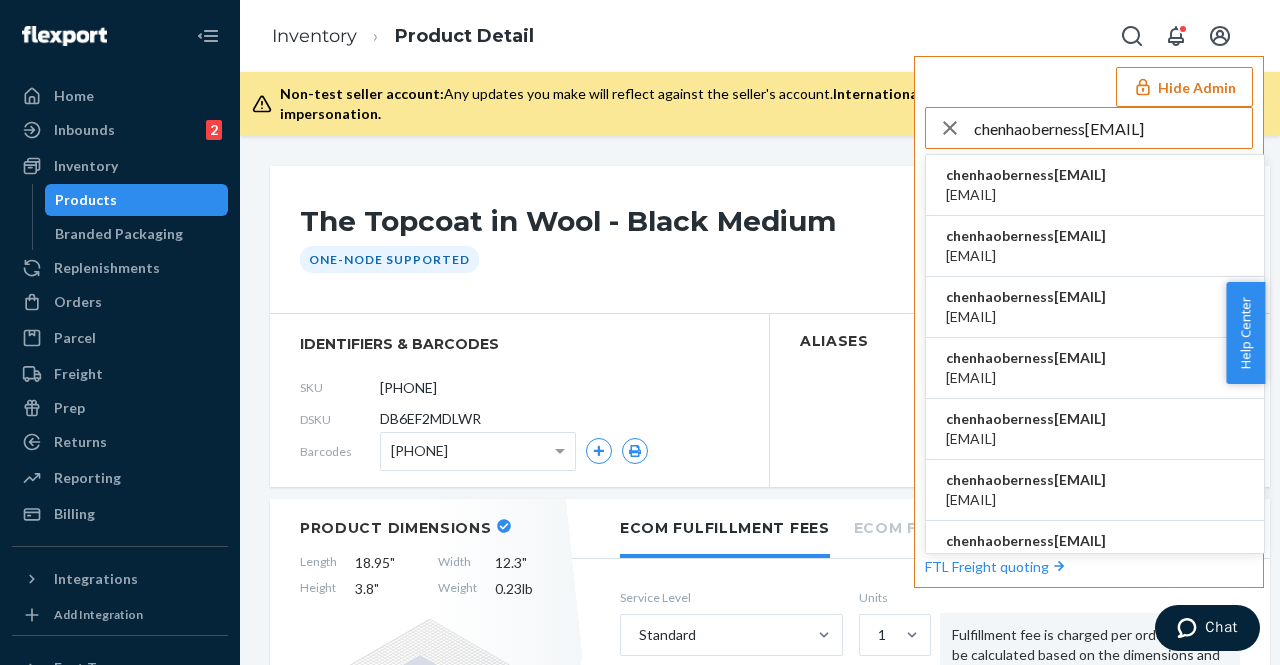 type on "chenhaoberness[EMAIL]" 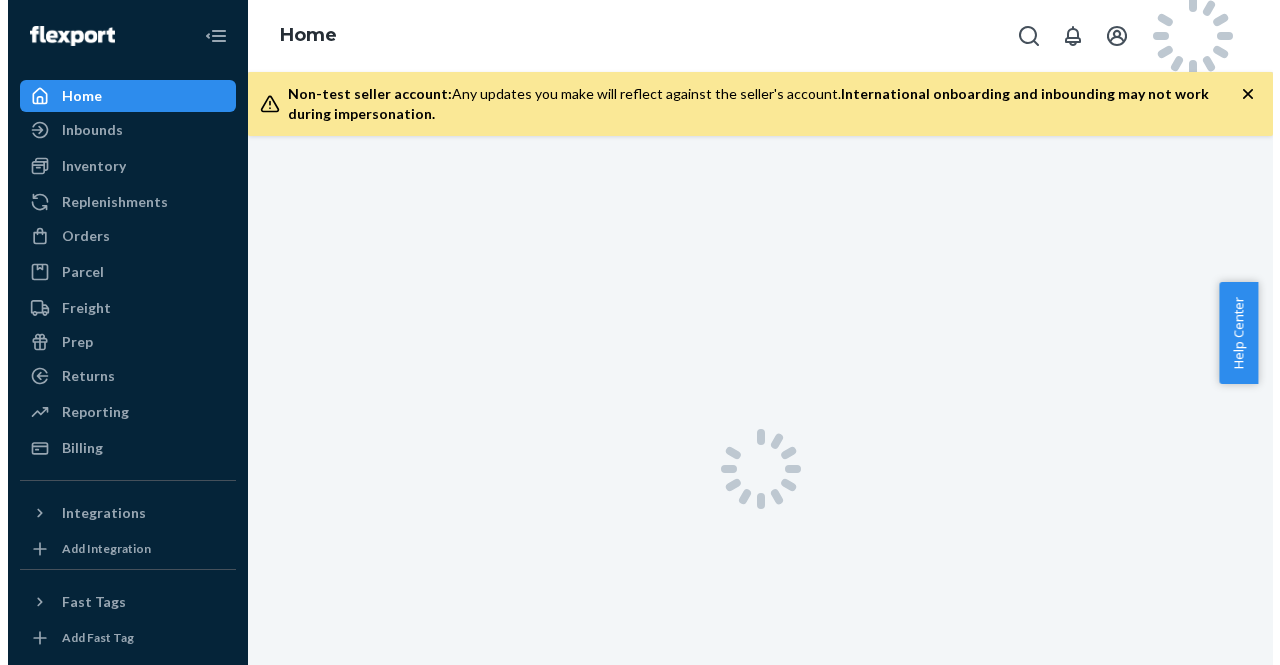 scroll, scrollTop: 0, scrollLeft: 0, axis: both 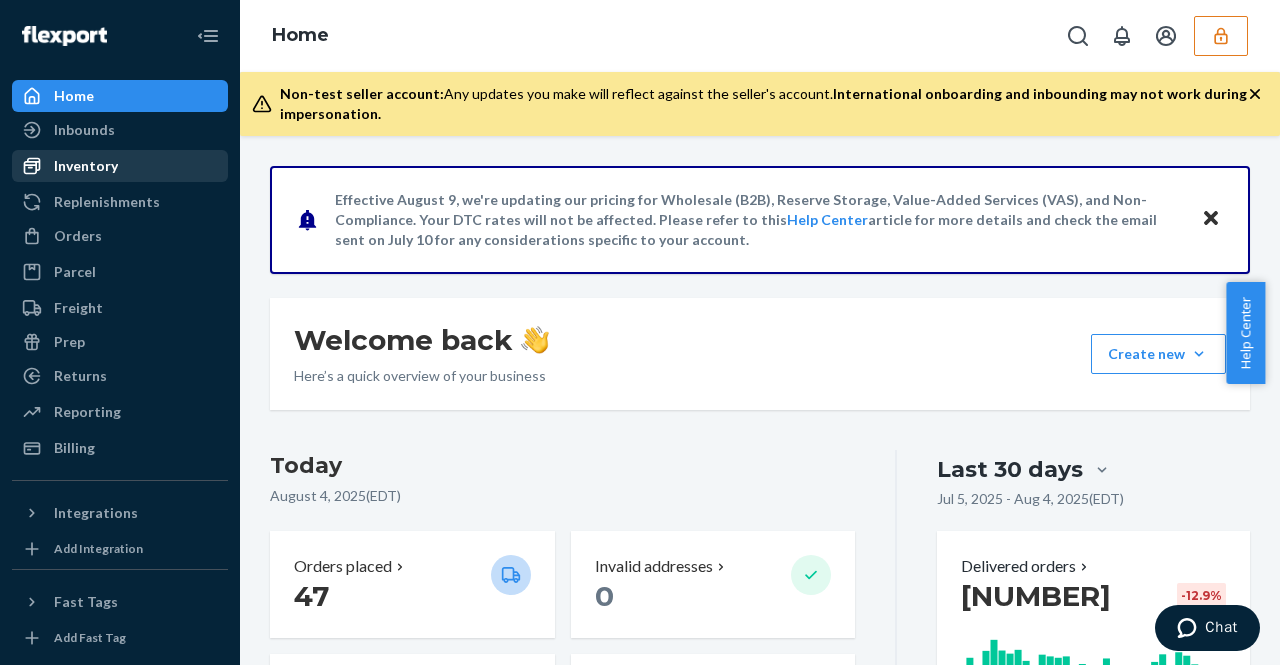 click on "Inventory" at bounding box center (120, 166) 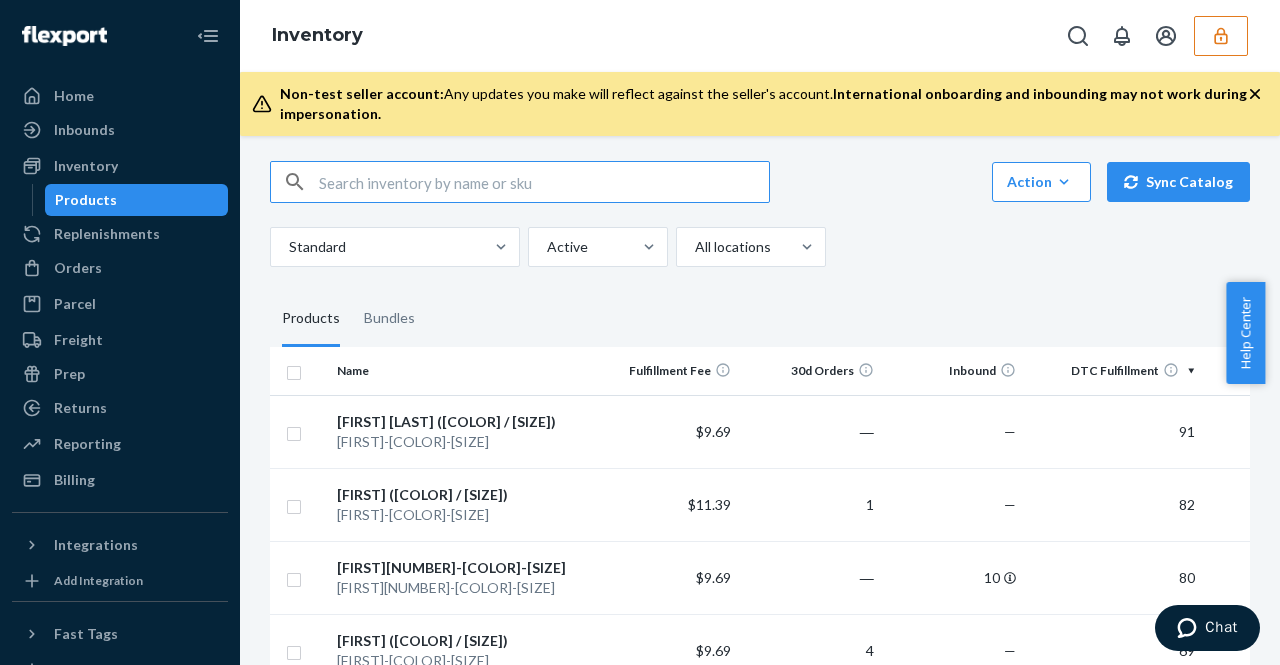 scroll, scrollTop: 0, scrollLeft: 0, axis: both 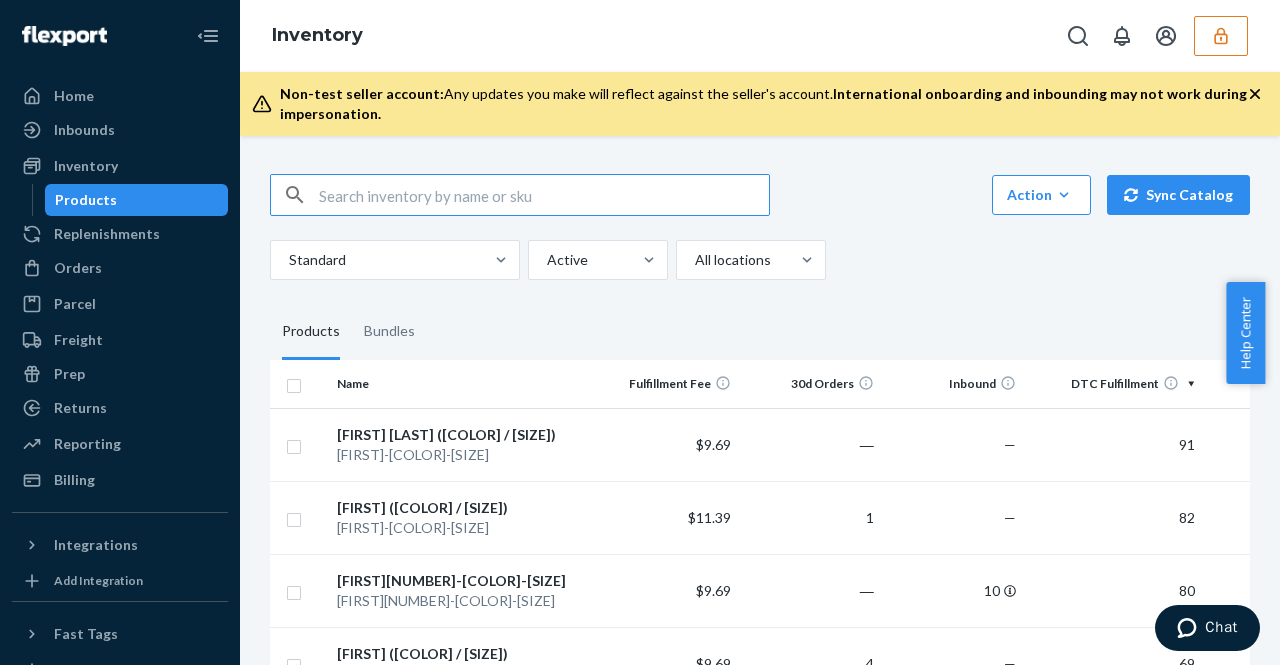 type on "[EMAIL]" 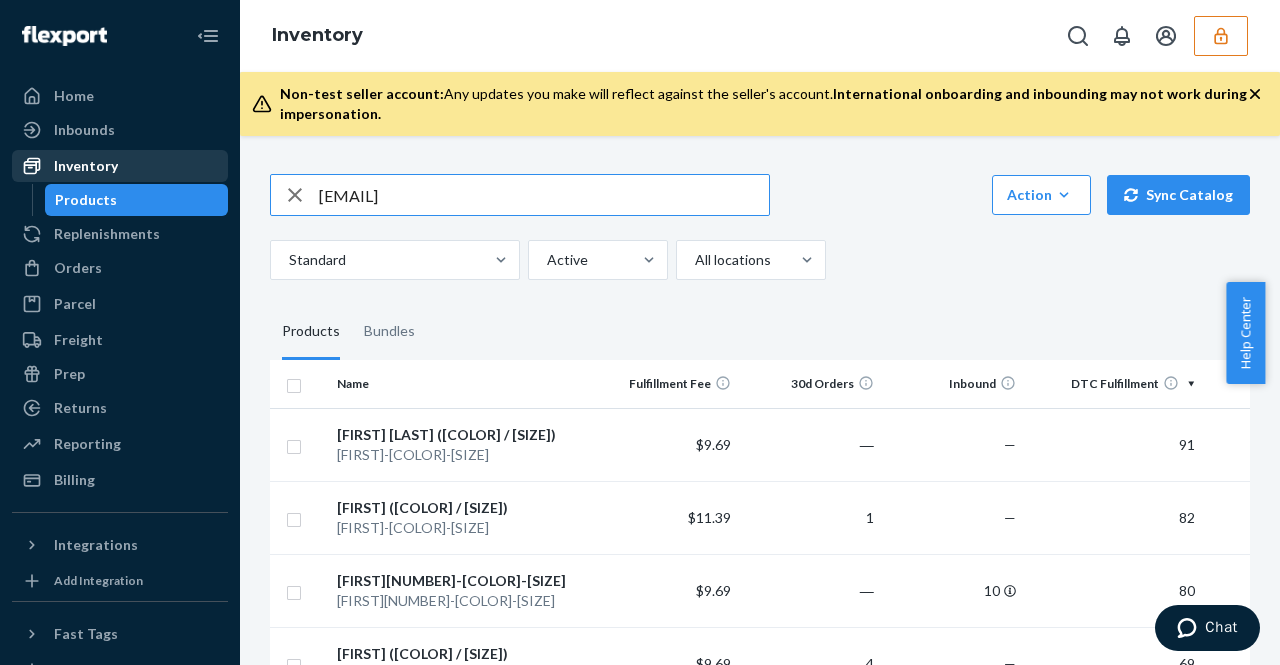 drag, startPoint x: 498, startPoint y: 191, endPoint x: 180, endPoint y: 180, distance: 318.1902 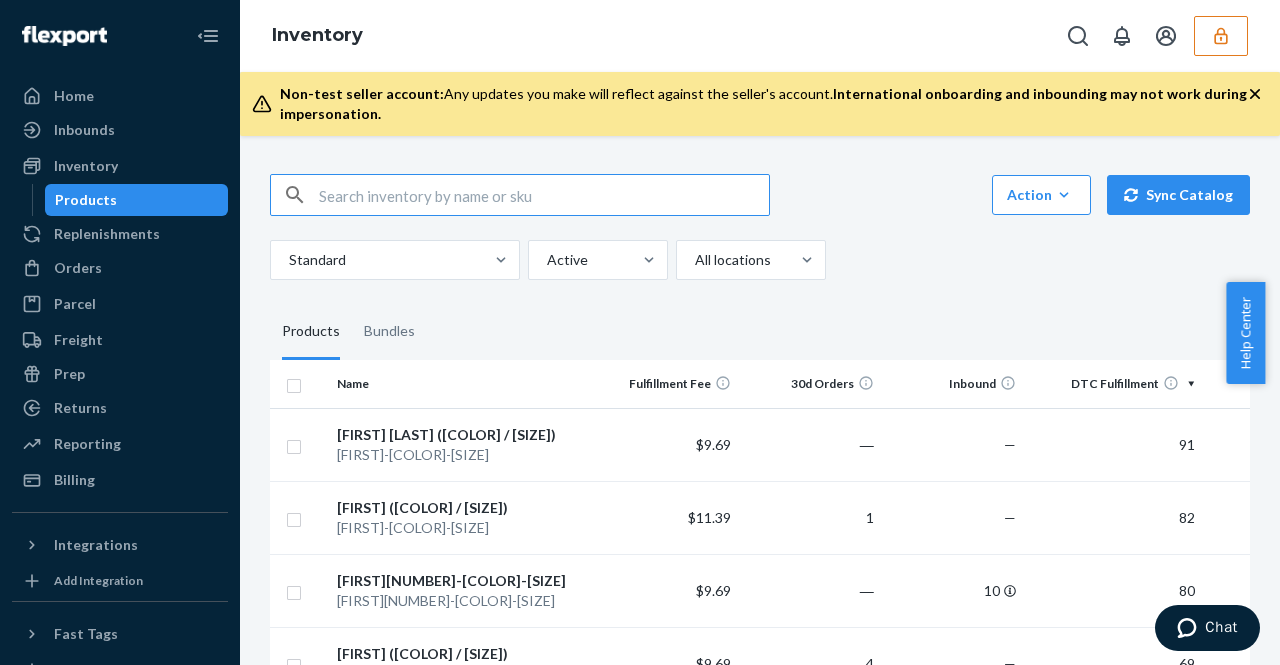 paste on "[PRODUCT_ID]" 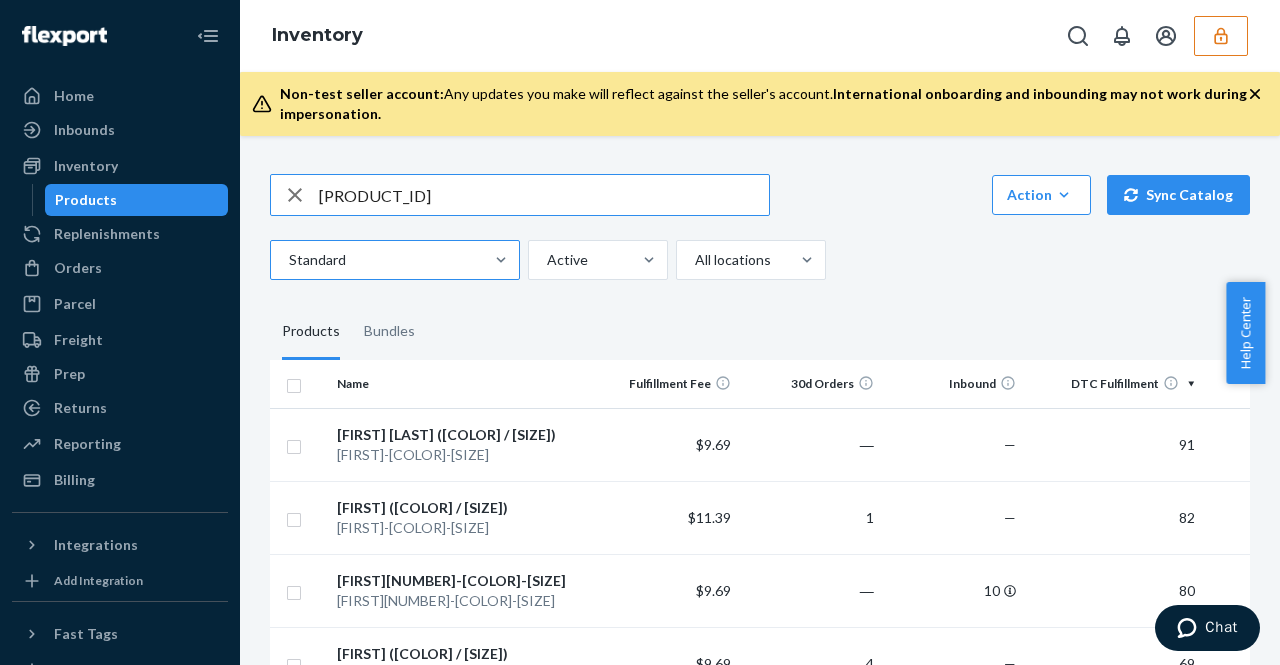 type on "[PRODUCT_ID]" 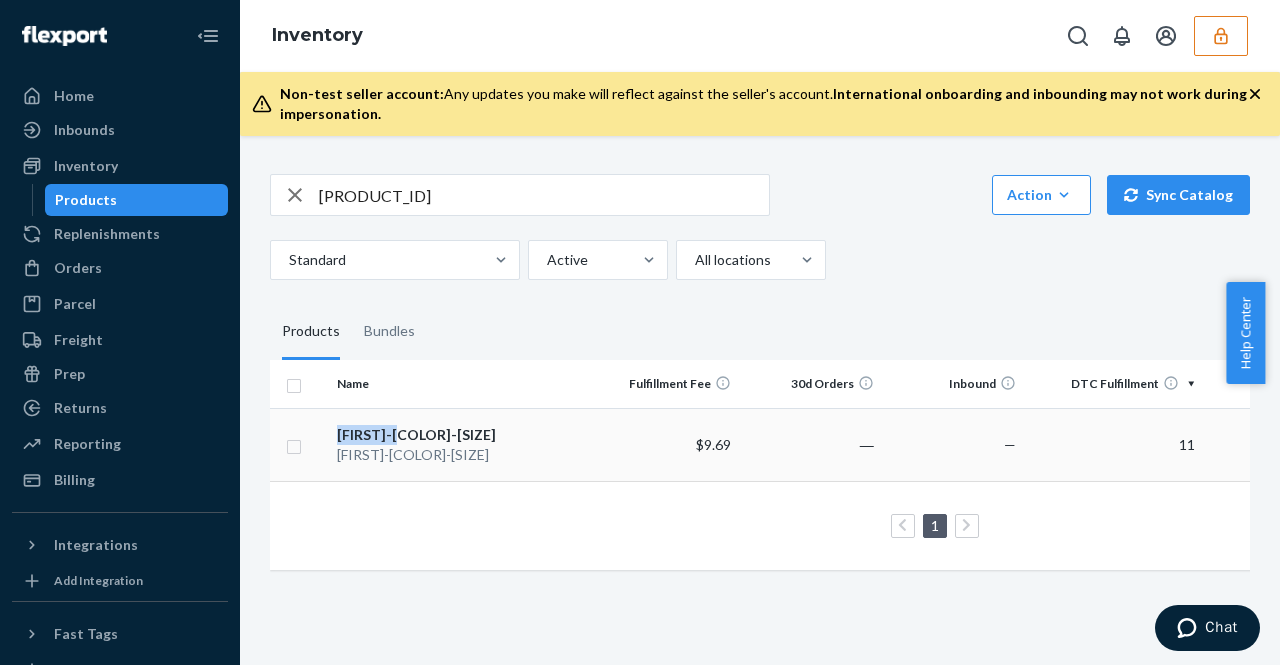 drag, startPoint x: 338, startPoint y: 433, endPoint x: 408, endPoint y: 435, distance: 70.028564 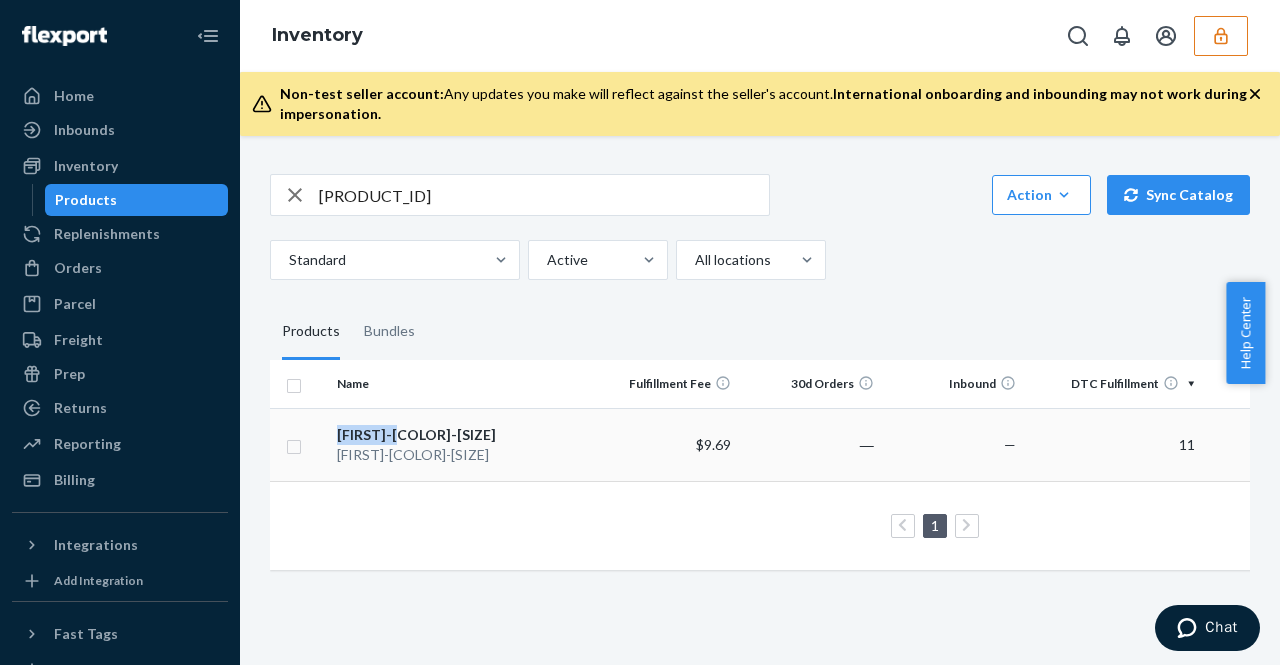 click on "[FIRST]-[COLOR]-[SIZE]" at bounding box center (462, 435) 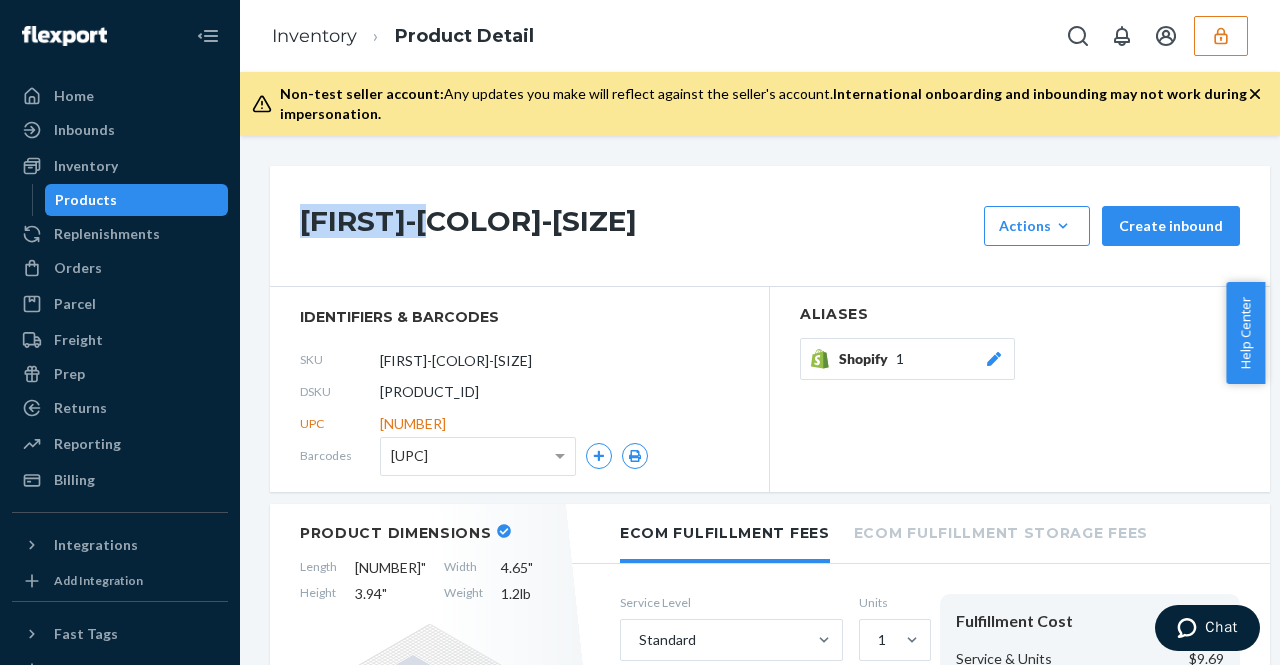 drag, startPoint x: 298, startPoint y: 221, endPoint x: 458, endPoint y: 230, distance: 160.25293 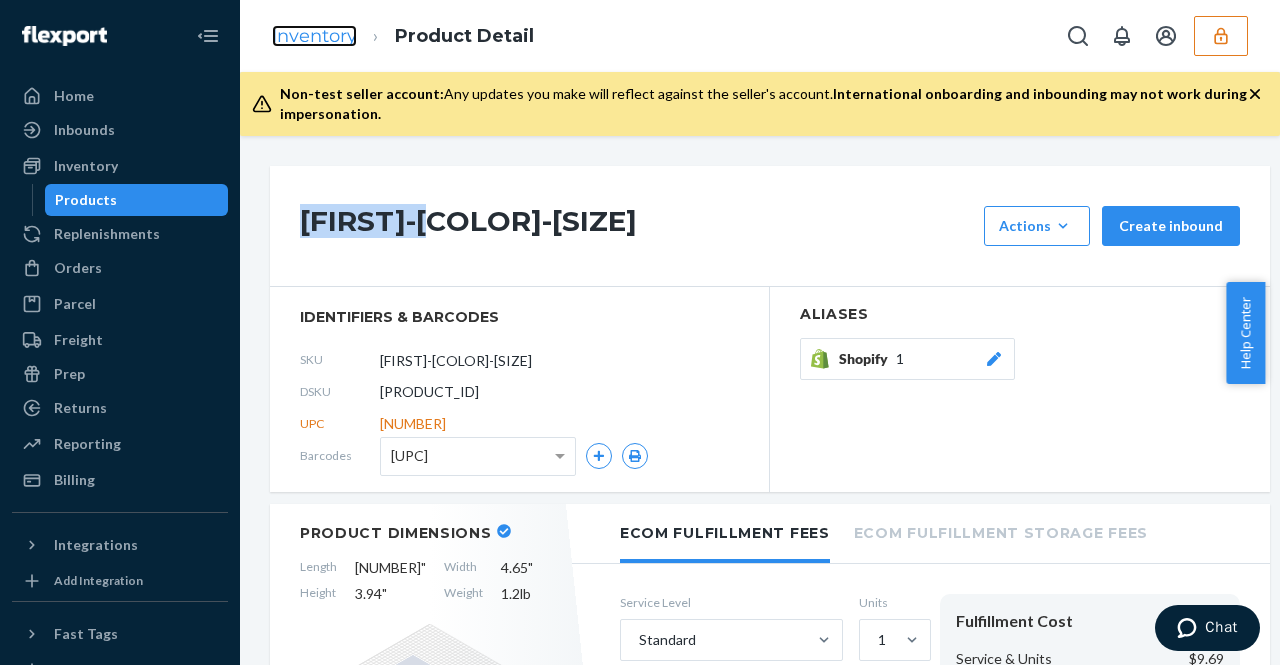 click on "Inventory" at bounding box center (314, 36) 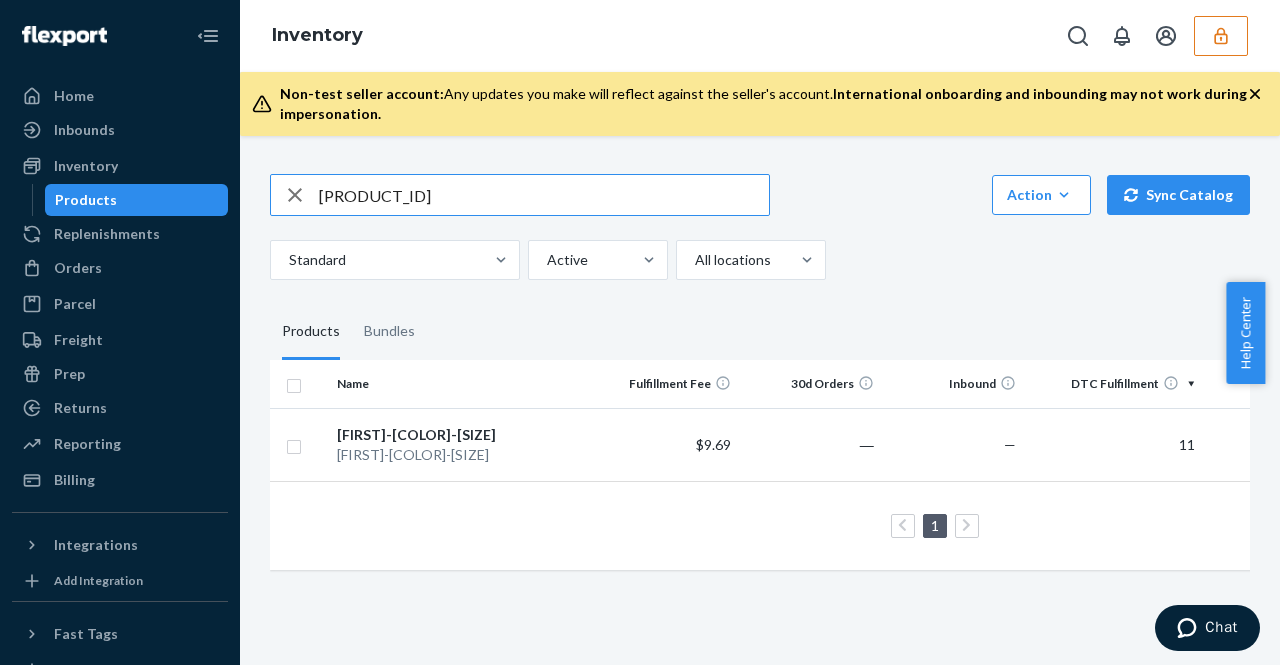 drag, startPoint x: 468, startPoint y: 190, endPoint x: 279, endPoint y: 177, distance: 189.44656 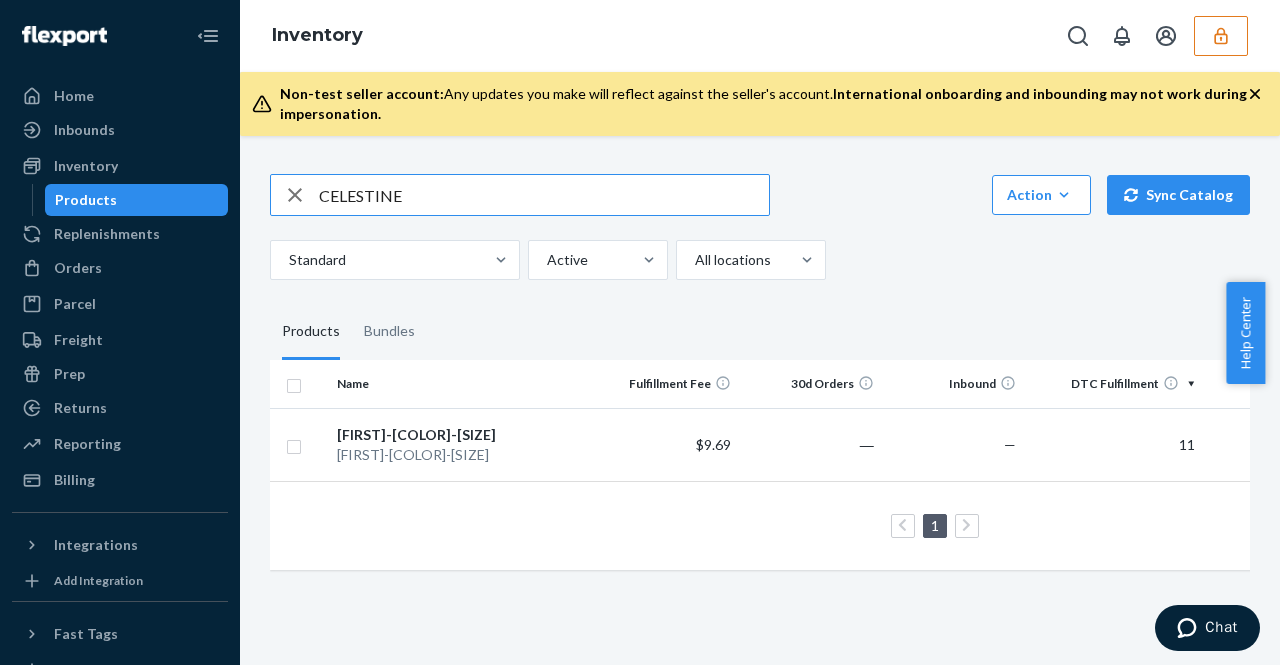 type on "CELESTINE" 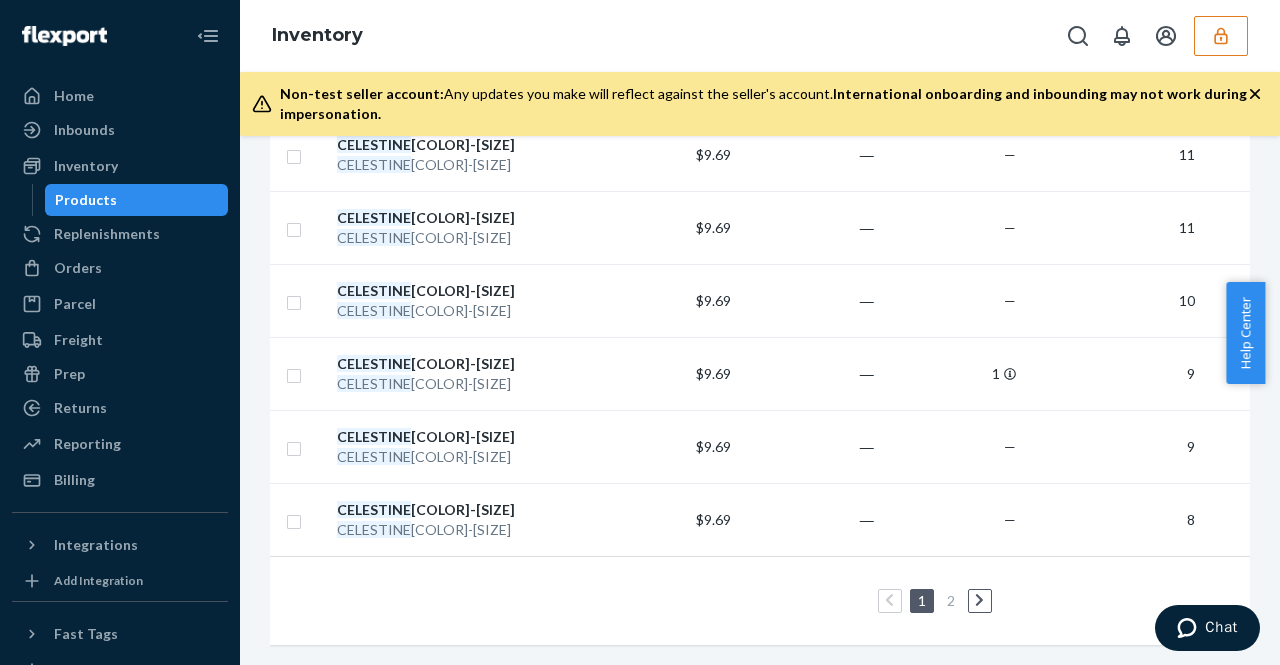 scroll, scrollTop: 1682, scrollLeft: 0, axis: vertical 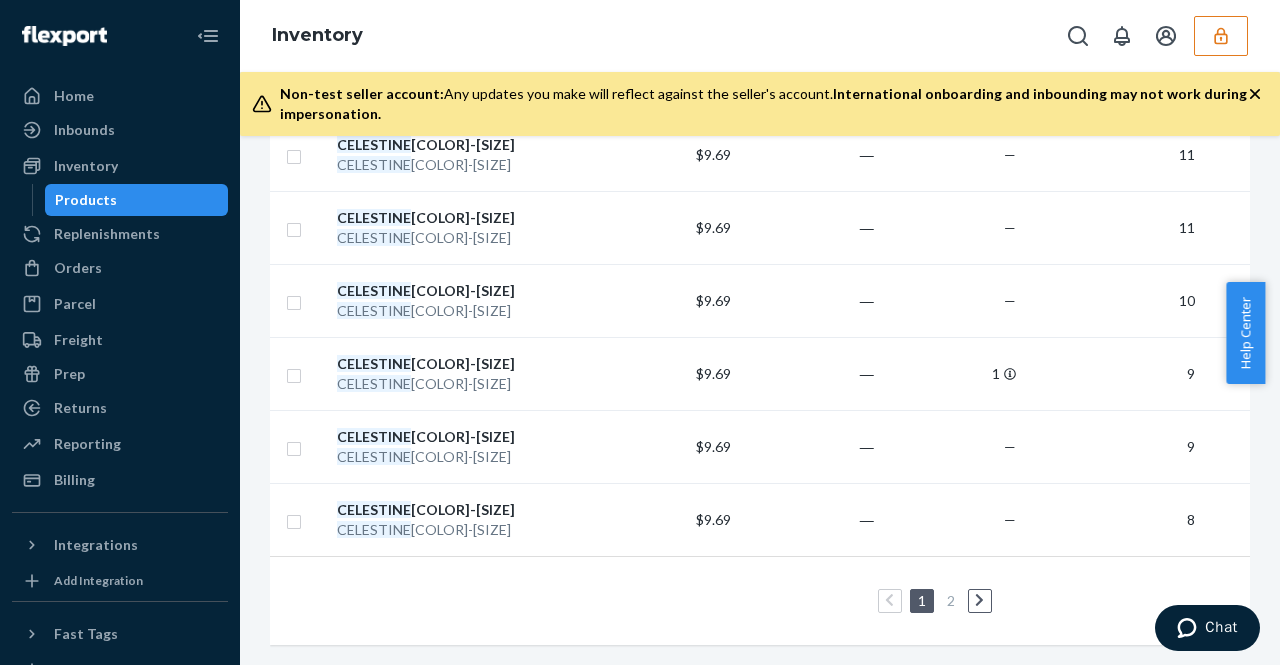 click on "2" at bounding box center [951, 600] 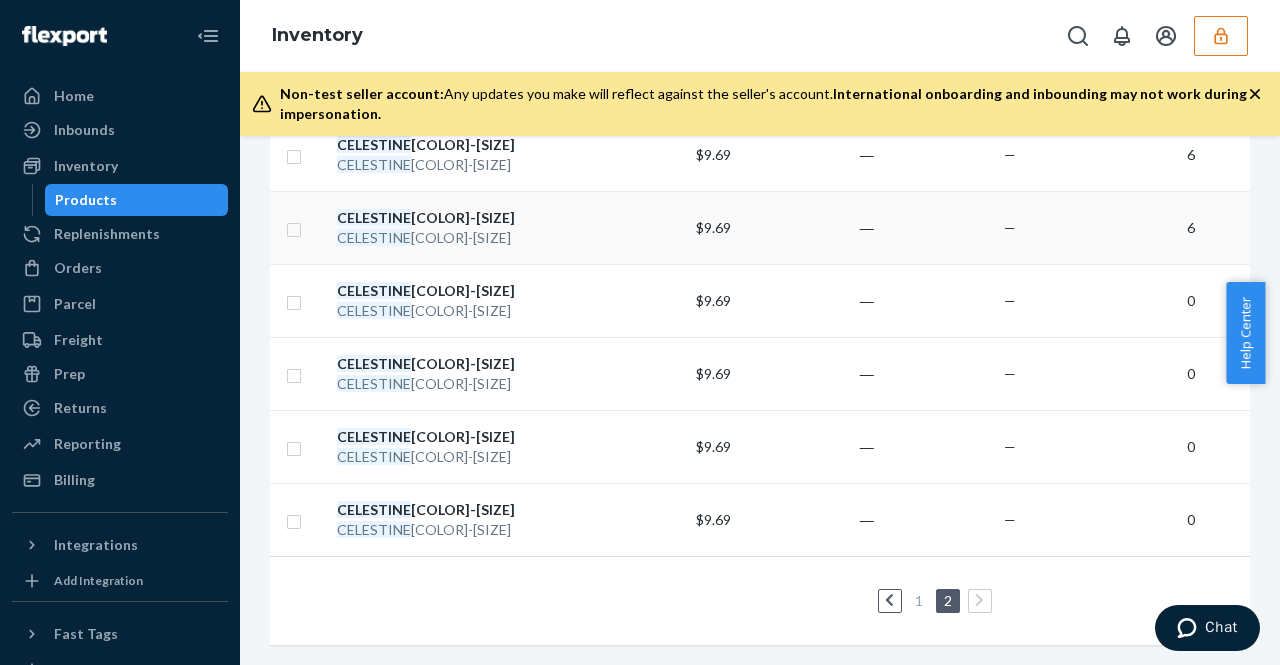 scroll, scrollTop: 956, scrollLeft: 0, axis: vertical 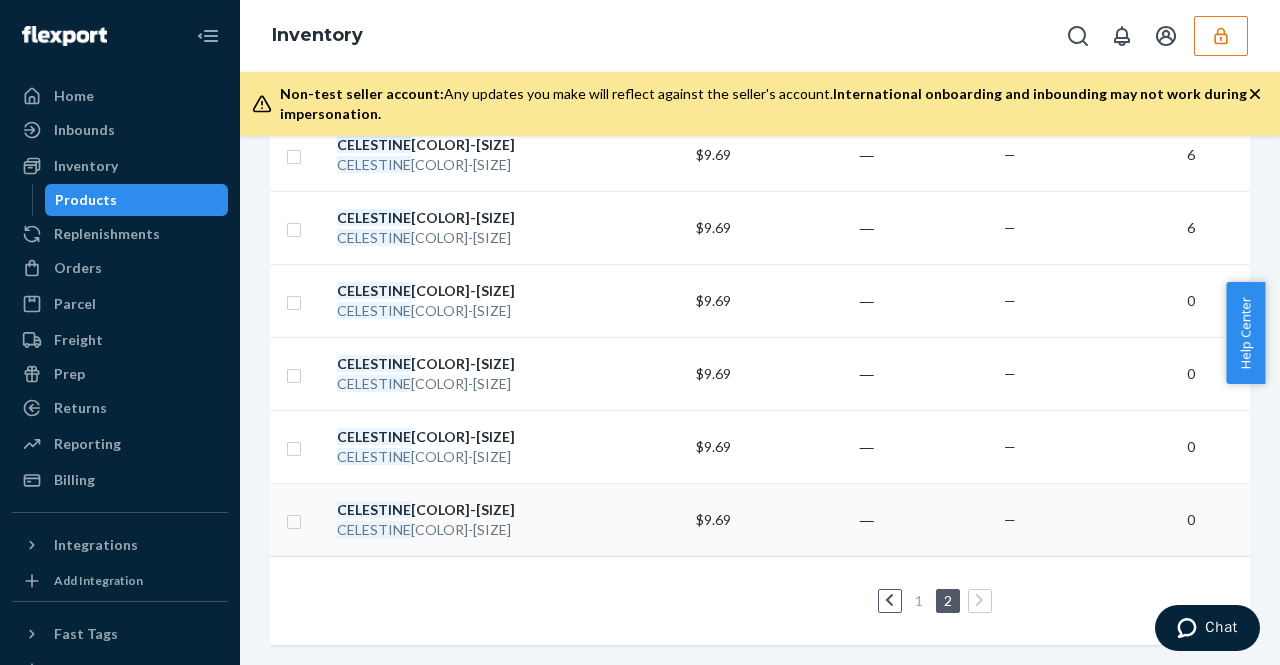 click on "[FIRST] - [COLOR] - [SIZE]" at bounding box center (462, 530) 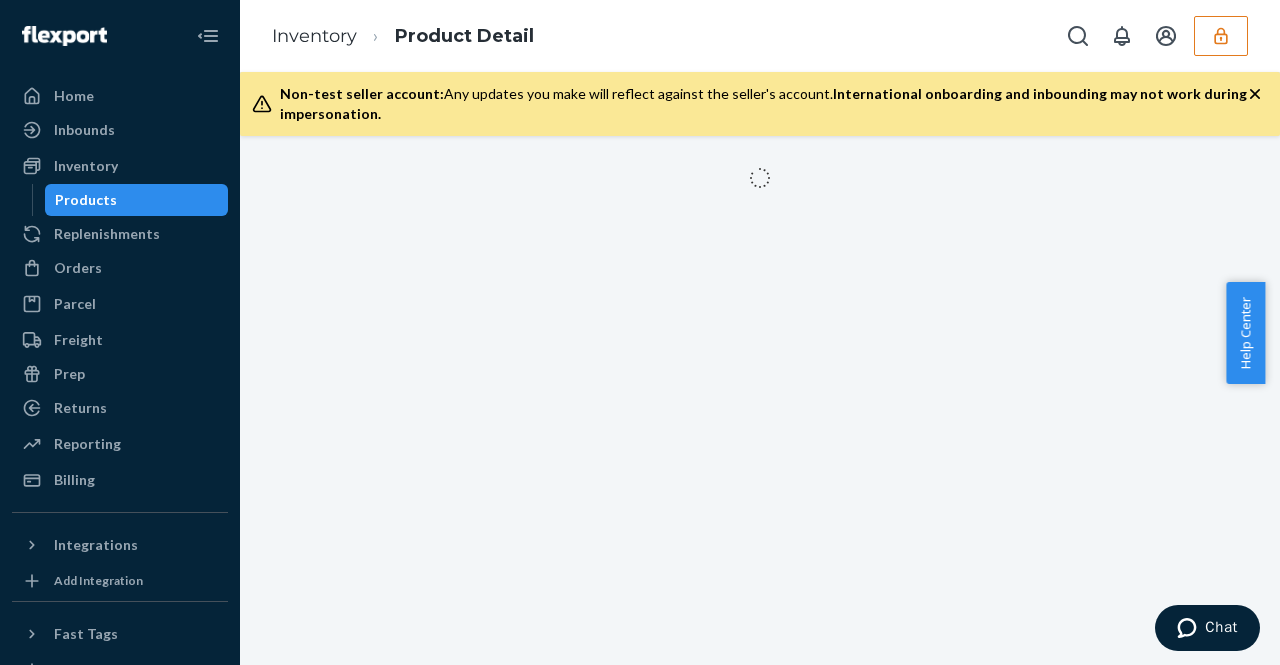 scroll, scrollTop: 0, scrollLeft: 0, axis: both 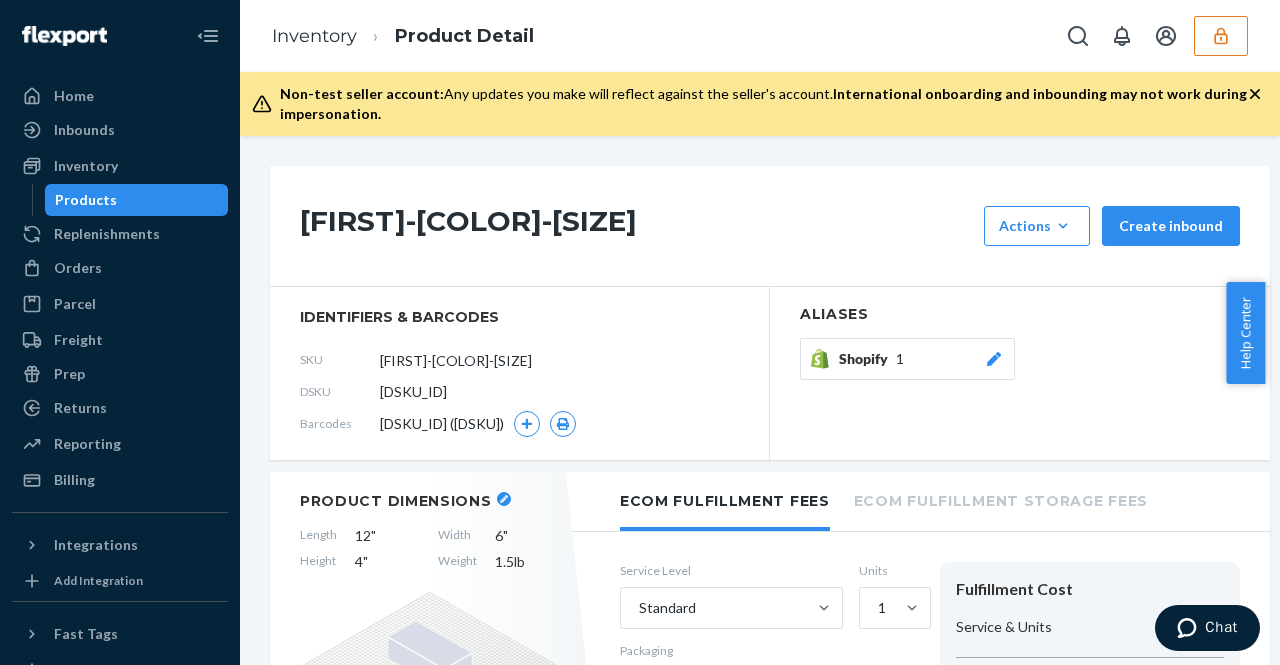 drag, startPoint x: 379, startPoint y: 391, endPoint x: 480, endPoint y: 403, distance: 101.71037 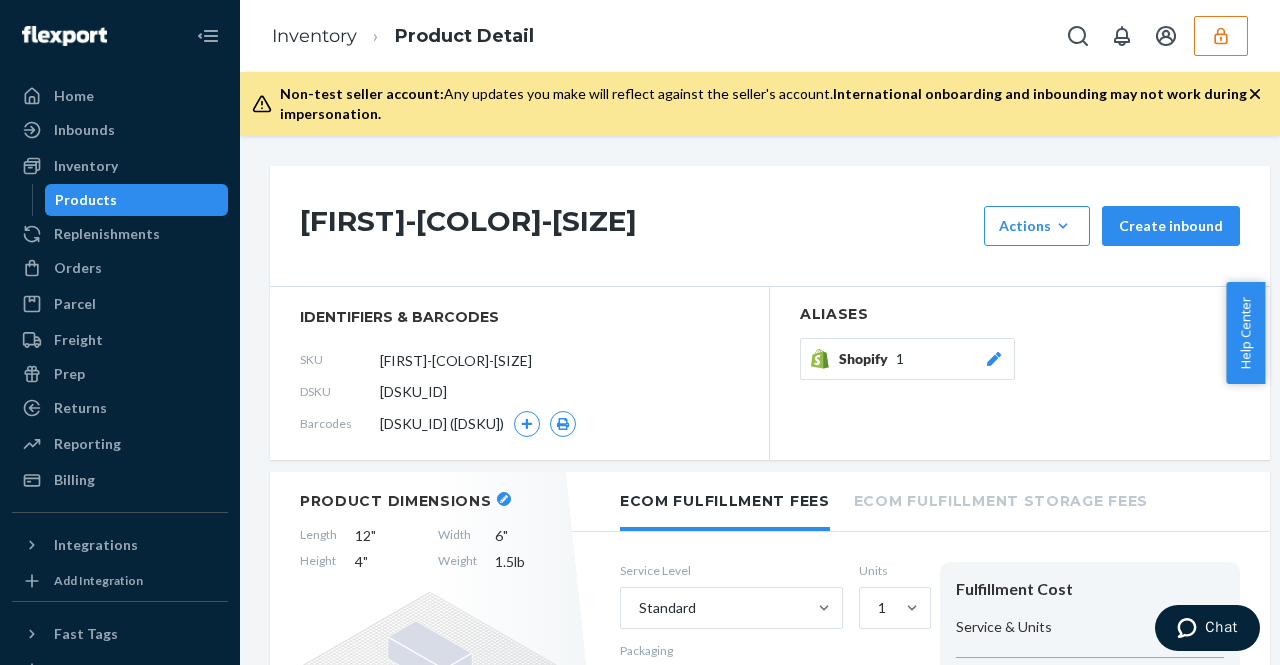 click on "[DSKU_ID]" at bounding box center [519, 392] 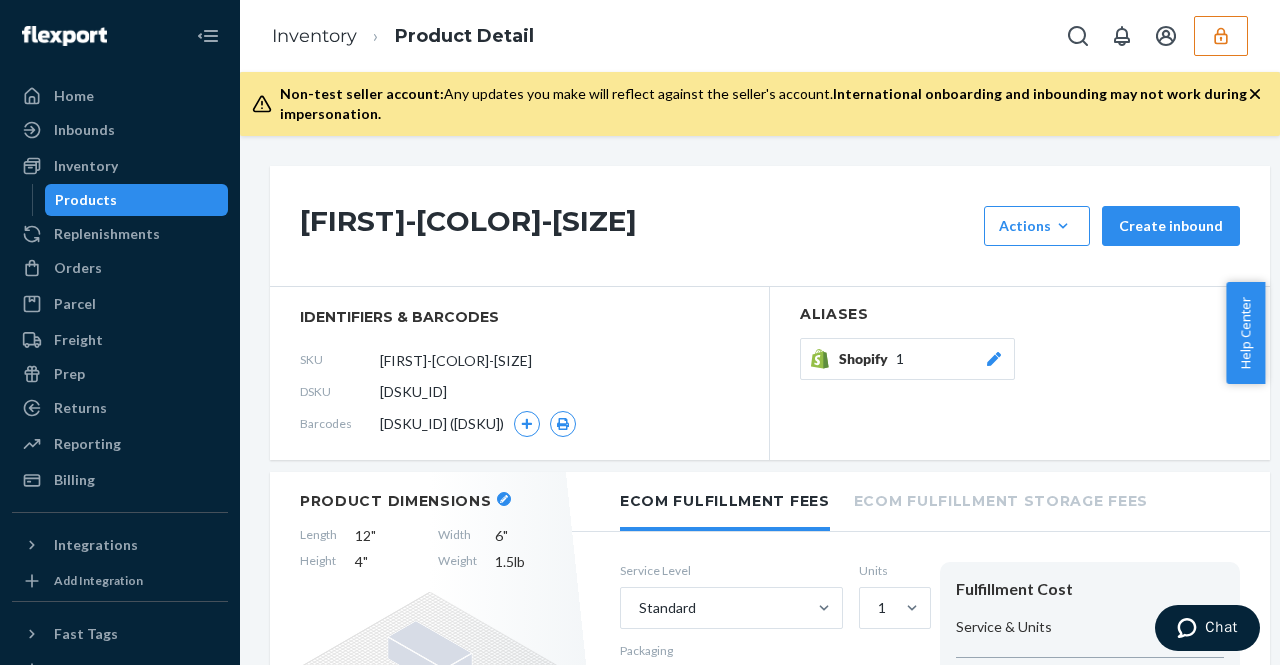 copy on "[DSKU_ID]" 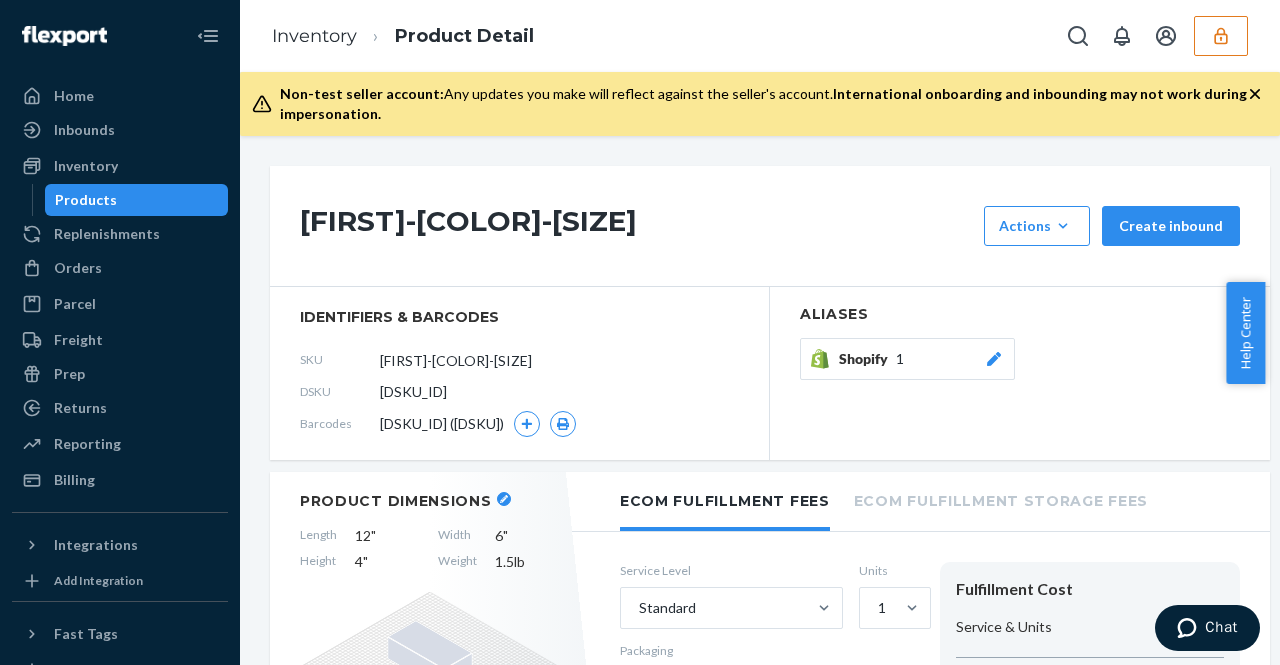 click on "[DSKU_ID]" at bounding box center (519, 392) 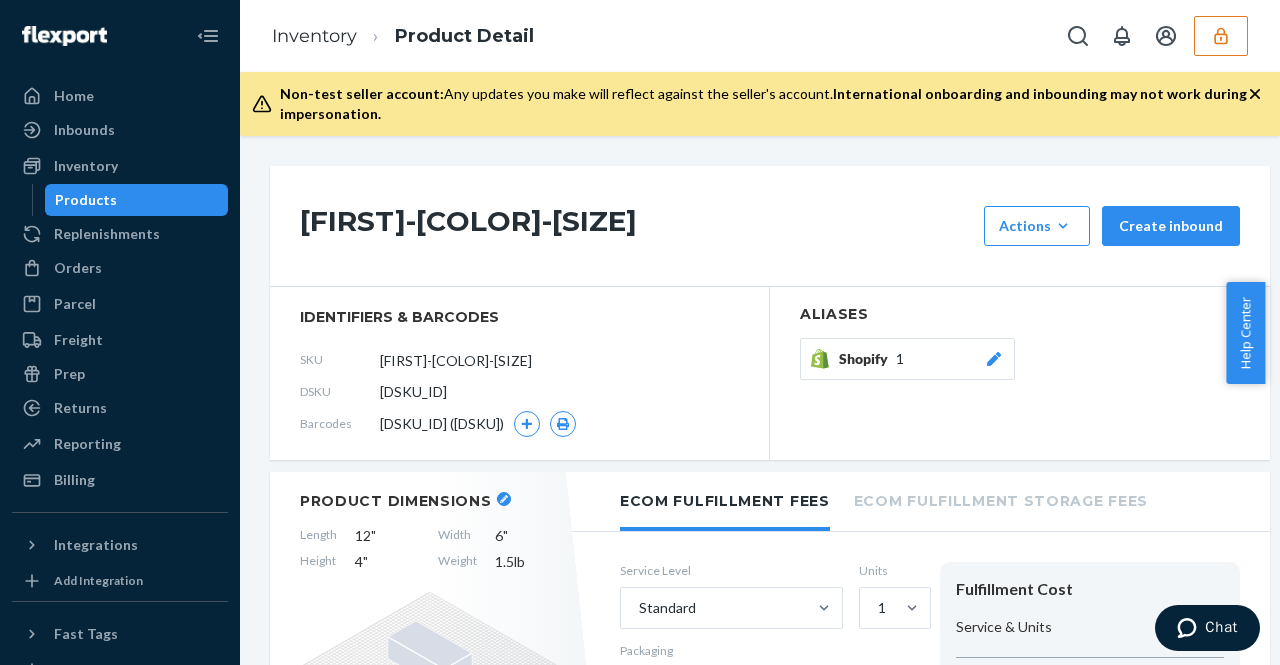drag, startPoint x: 482, startPoint y: 391, endPoint x: 380, endPoint y: 399, distance: 102.31325 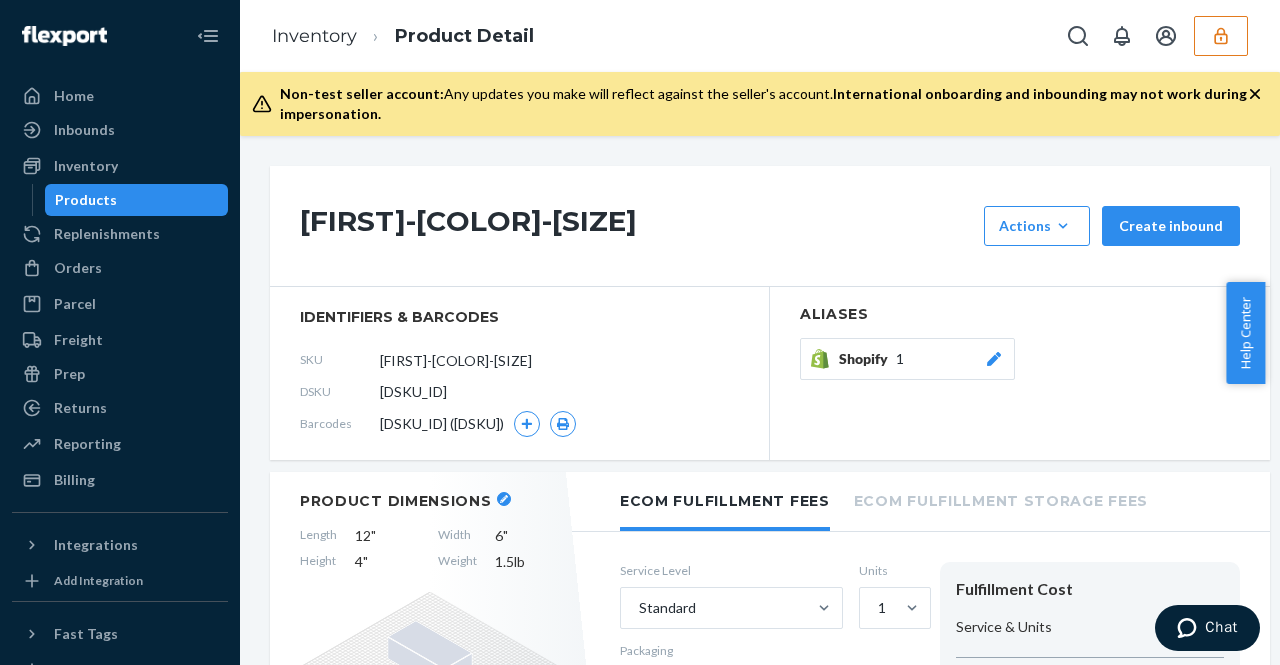 click on "[DSKU_ID]" at bounding box center [519, 392] 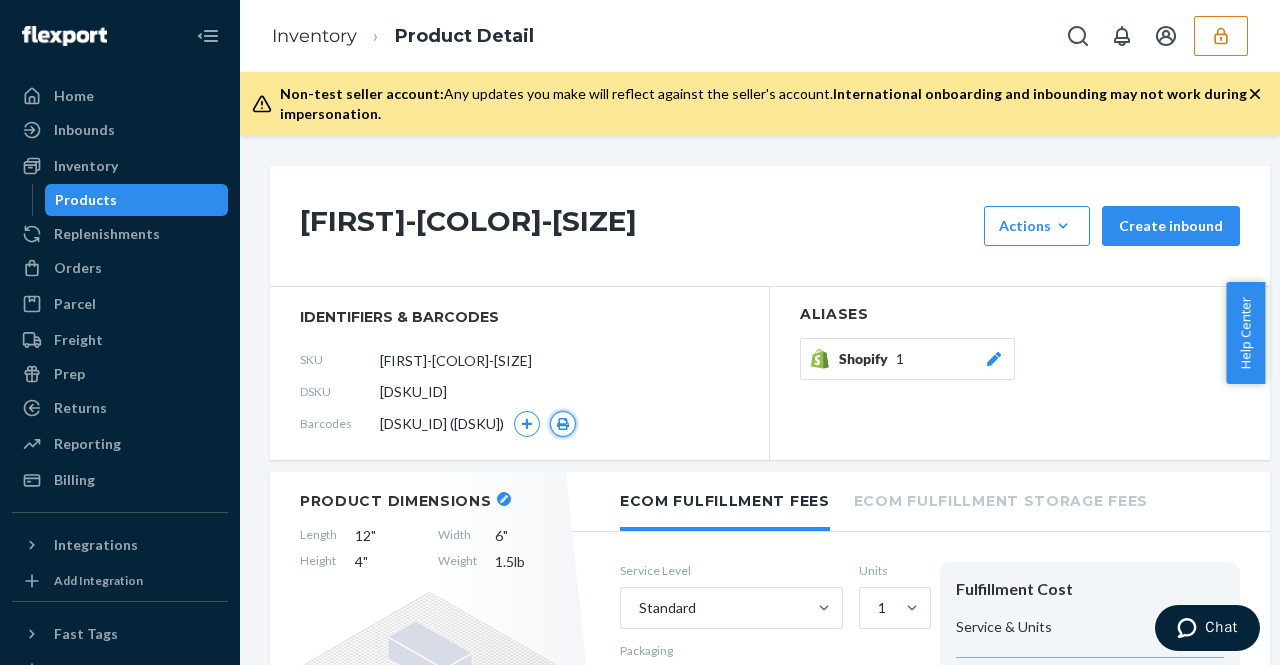 click at bounding box center (563, 424) 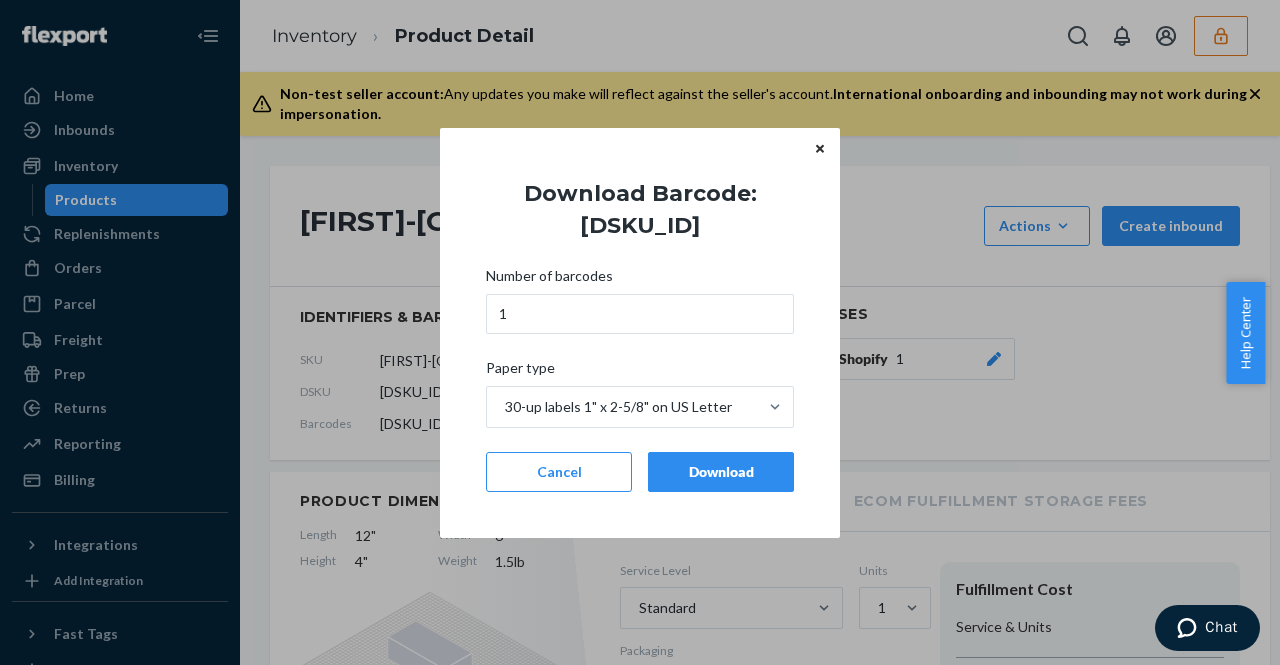 click on "Download" at bounding box center [721, 472] 